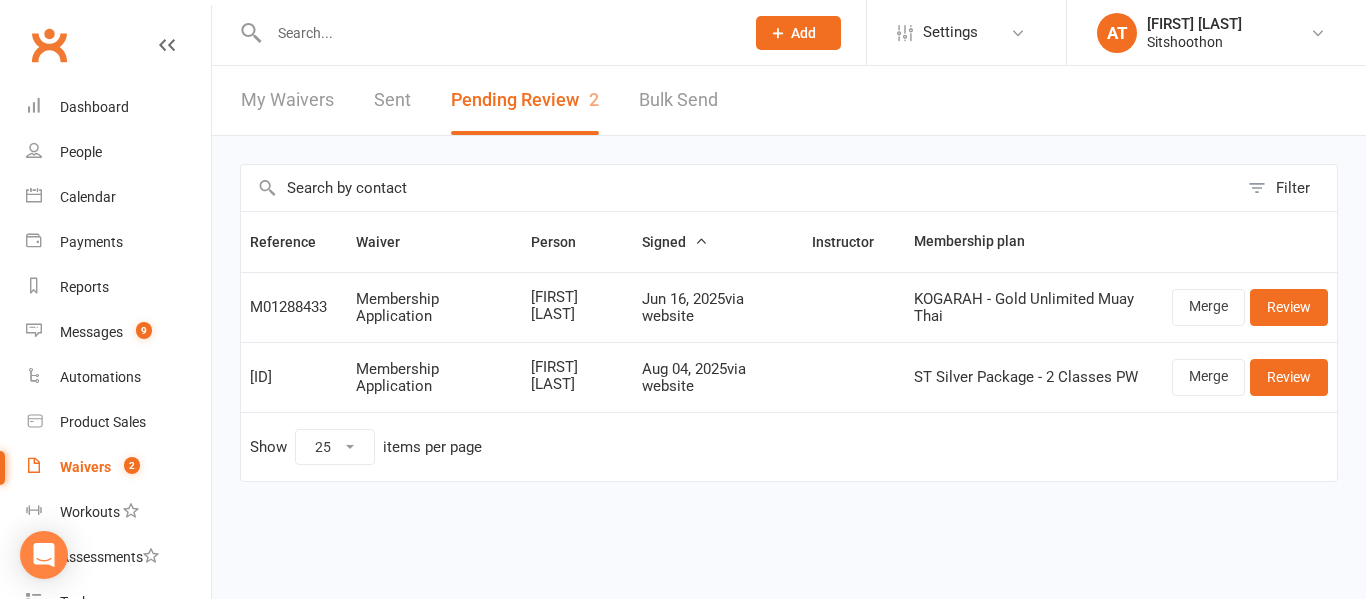 select on "25" 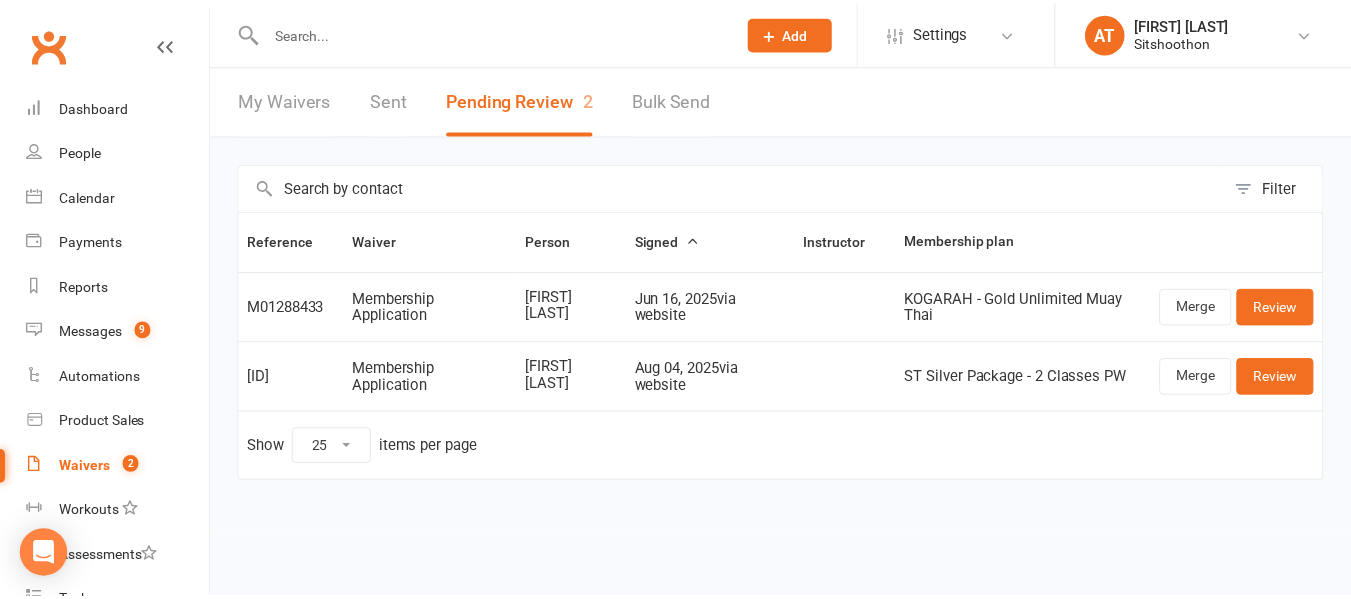 scroll, scrollTop: 0, scrollLeft: 0, axis: both 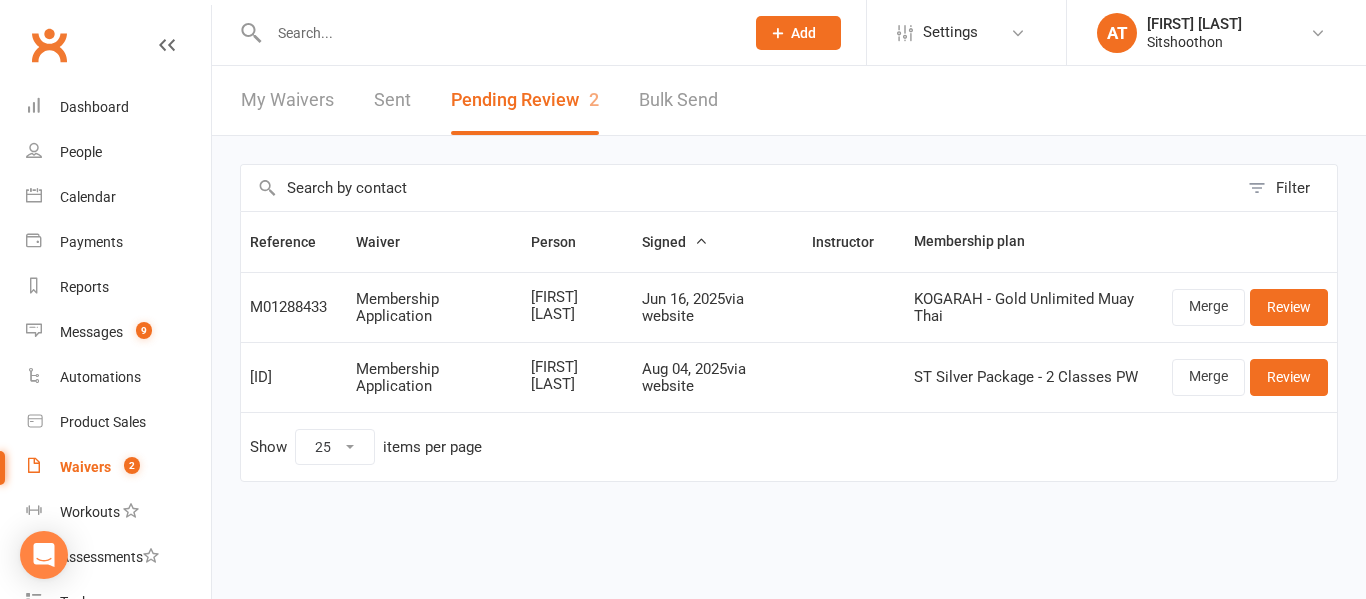 click at bounding box center [496, 33] 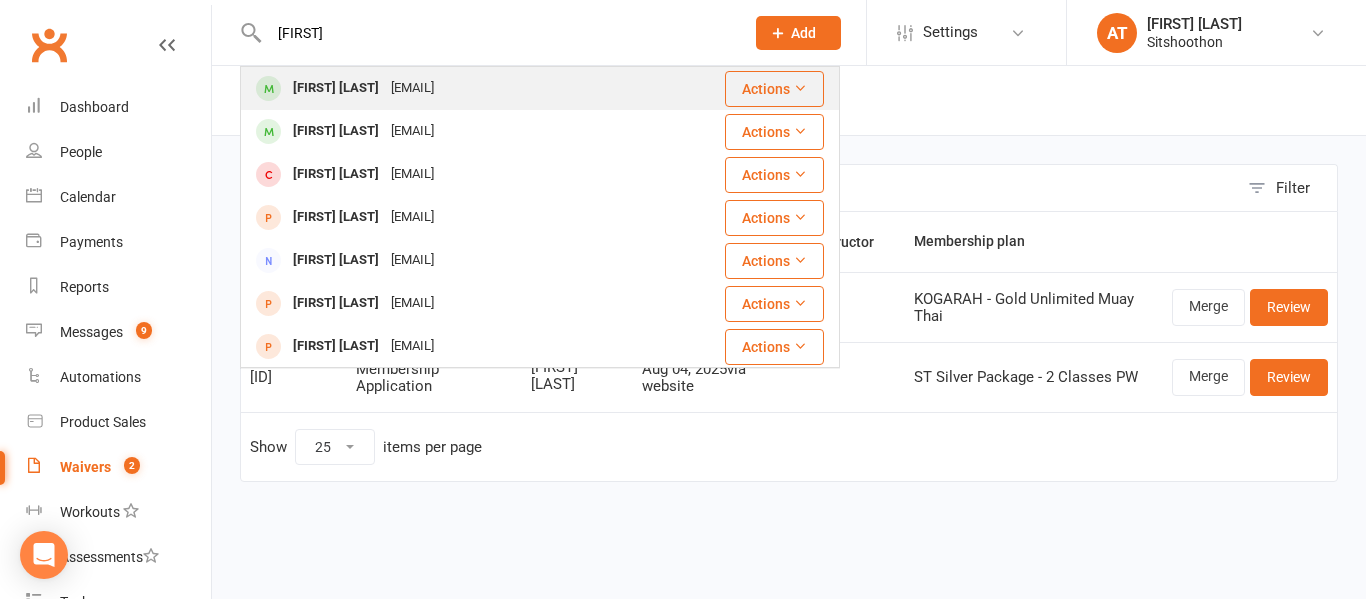 type on "maksim" 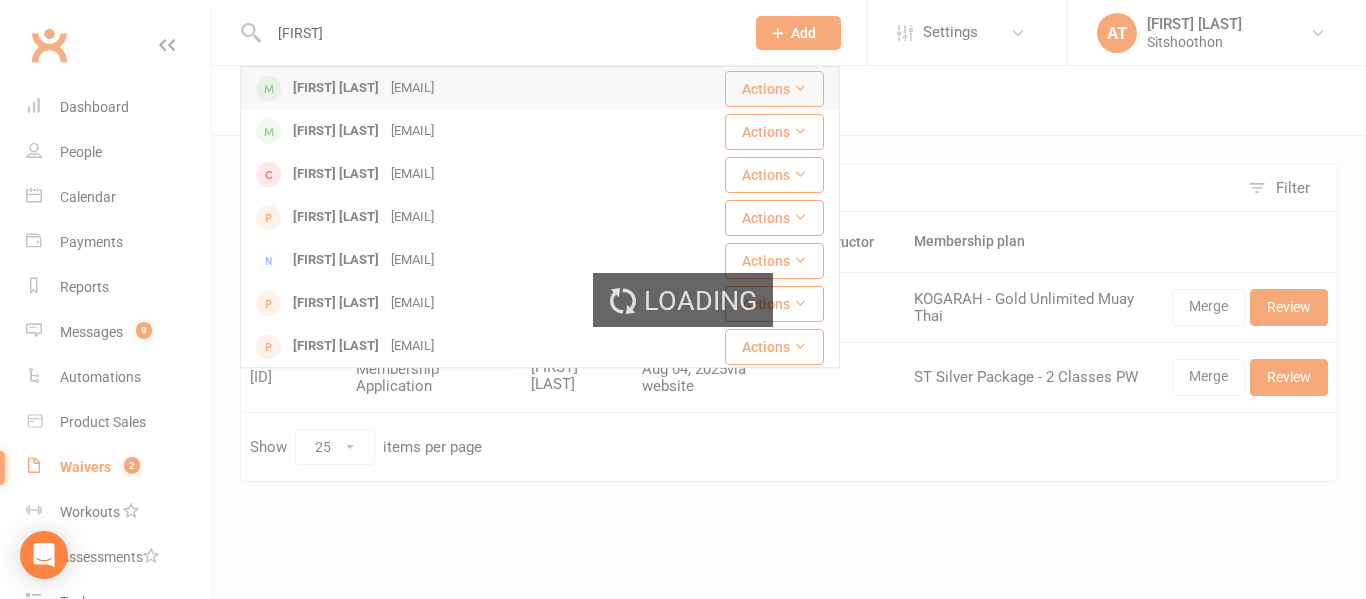 type 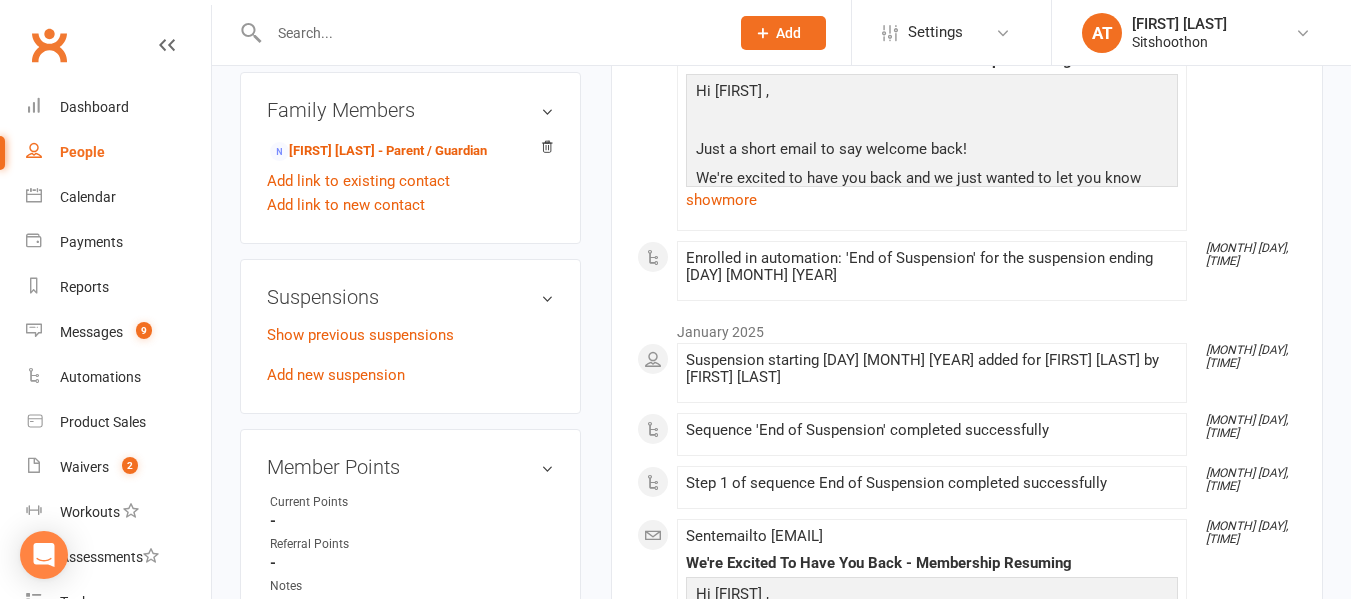 scroll, scrollTop: 1122, scrollLeft: 0, axis: vertical 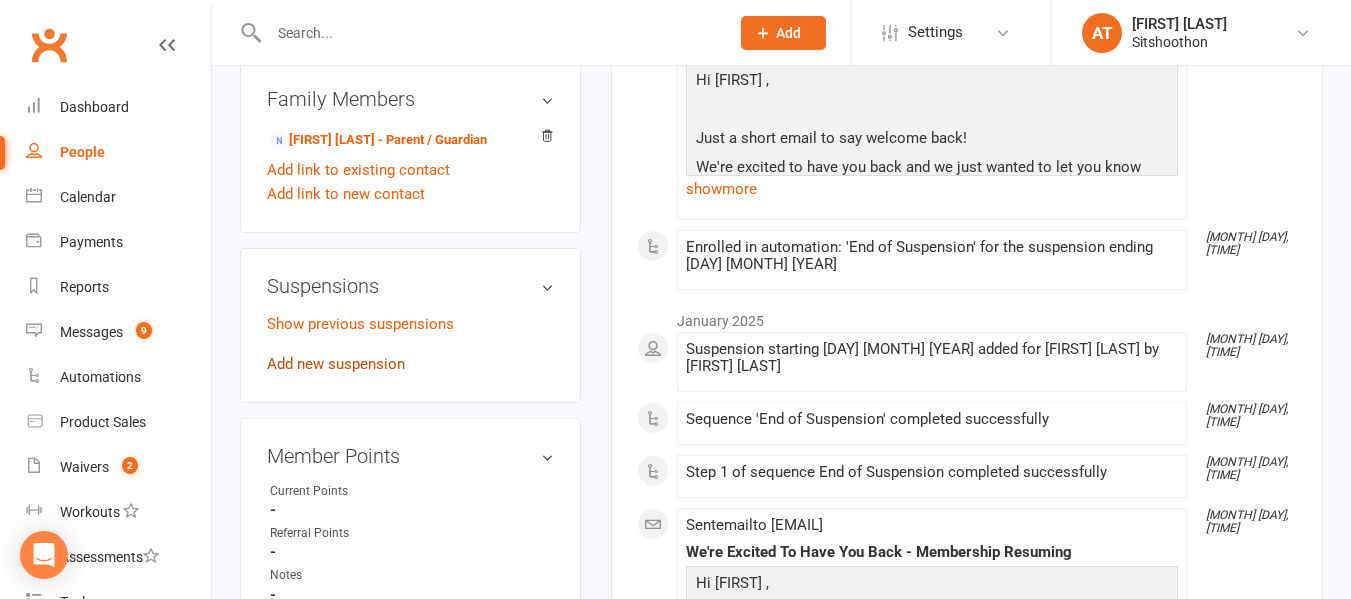click on "Add new suspension" at bounding box center (336, 364) 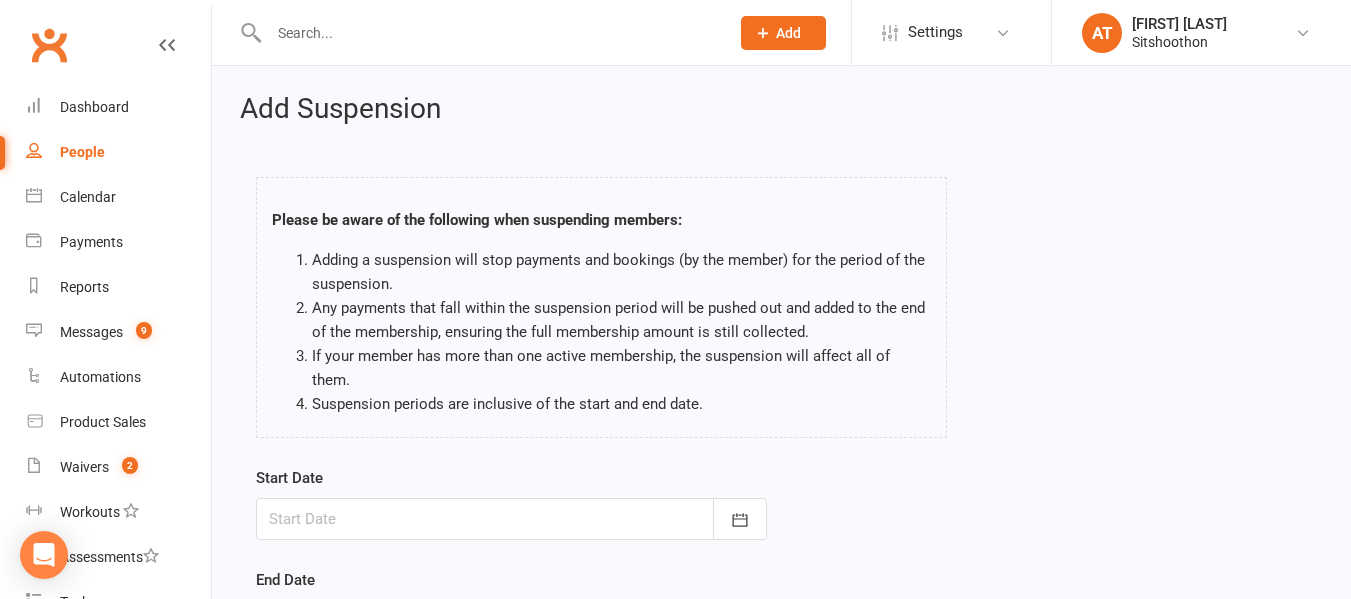 scroll, scrollTop: 100, scrollLeft: 0, axis: vertical 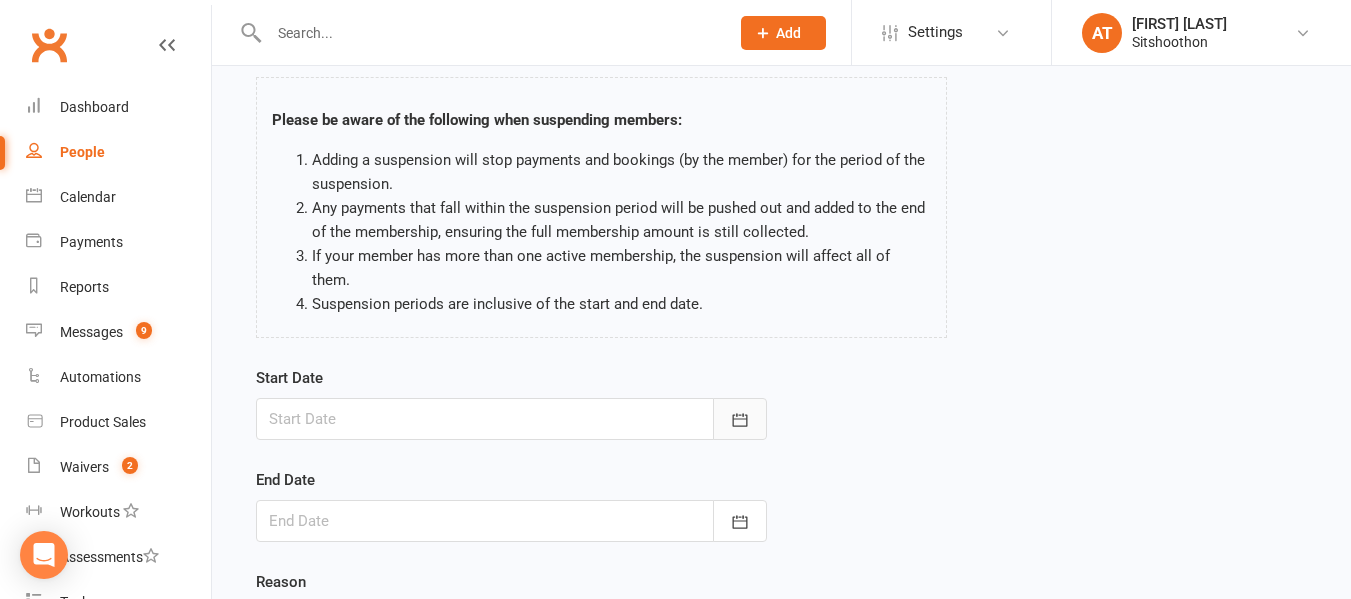 click at bounding box center (740, 419) 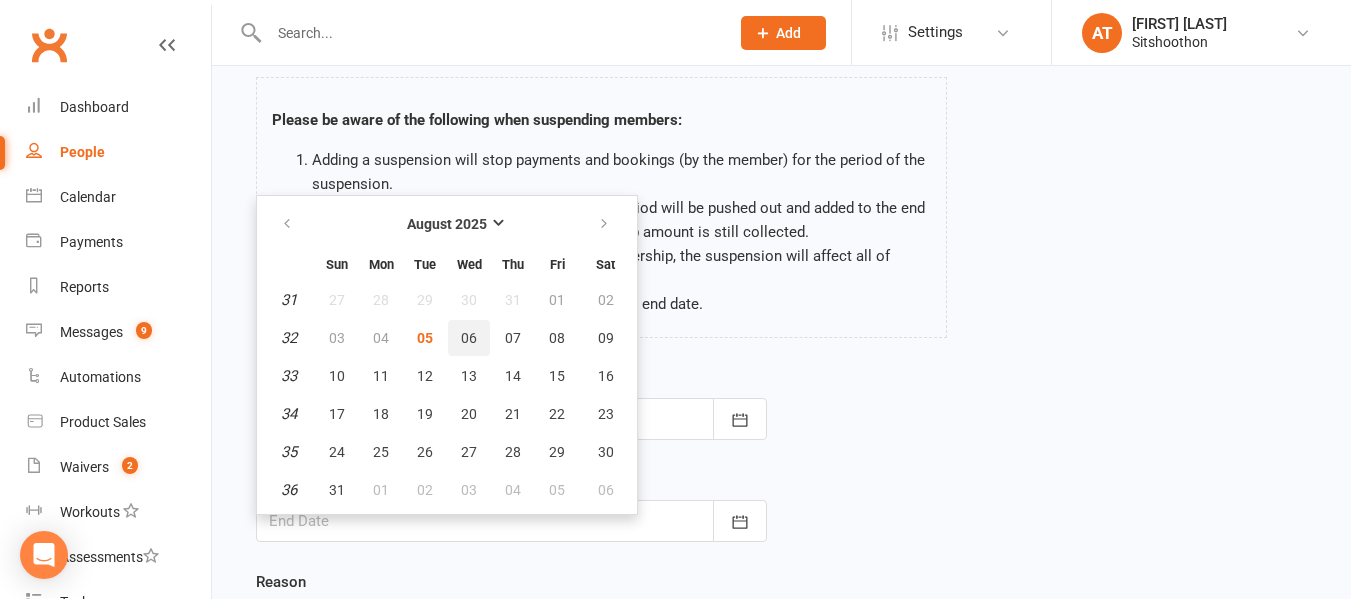 click on "06" at bounding box center (469, 338) 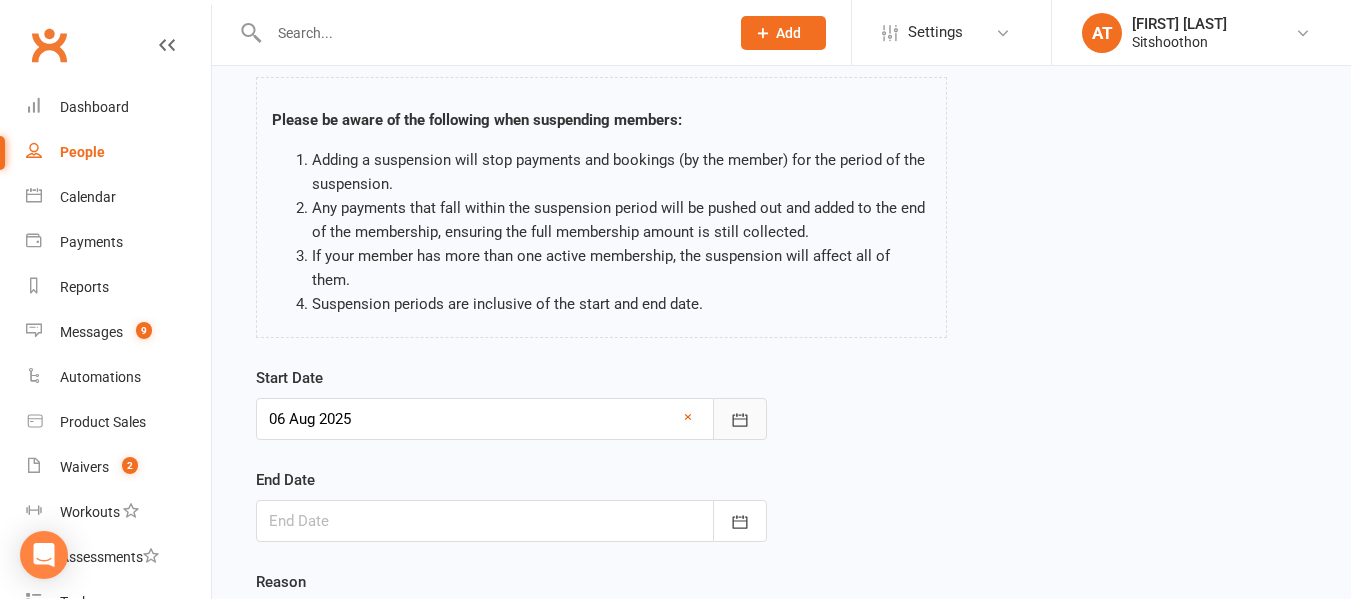 click 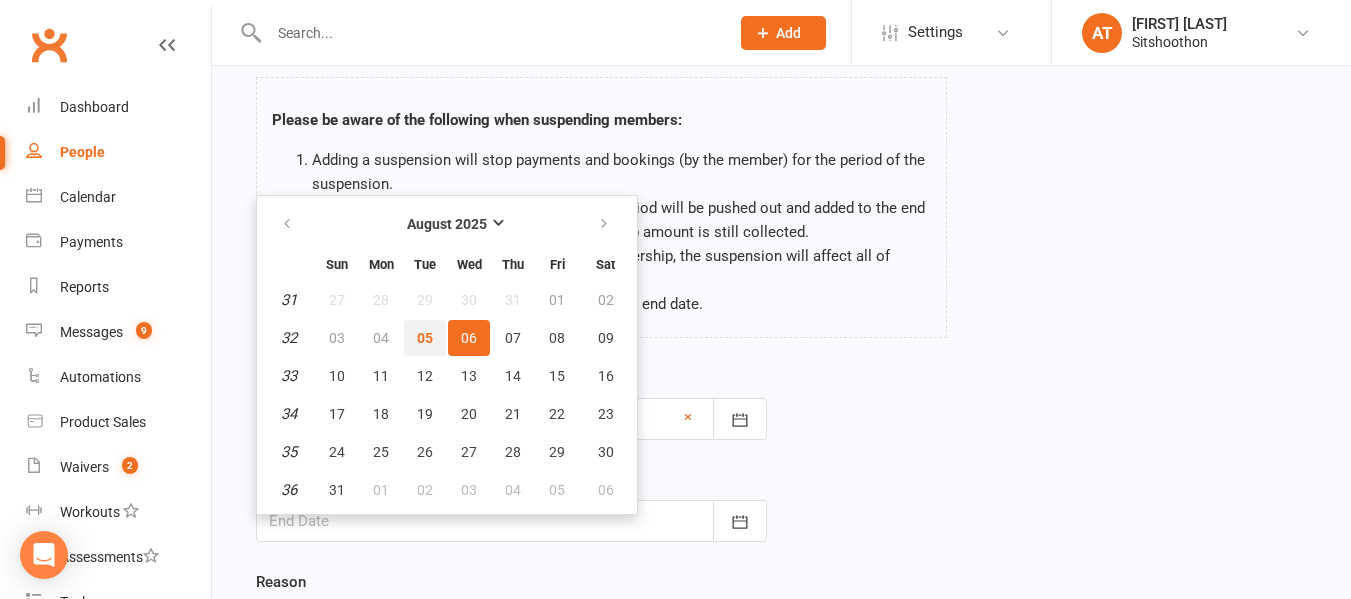 click on "05" at bounding box center [425, 338] 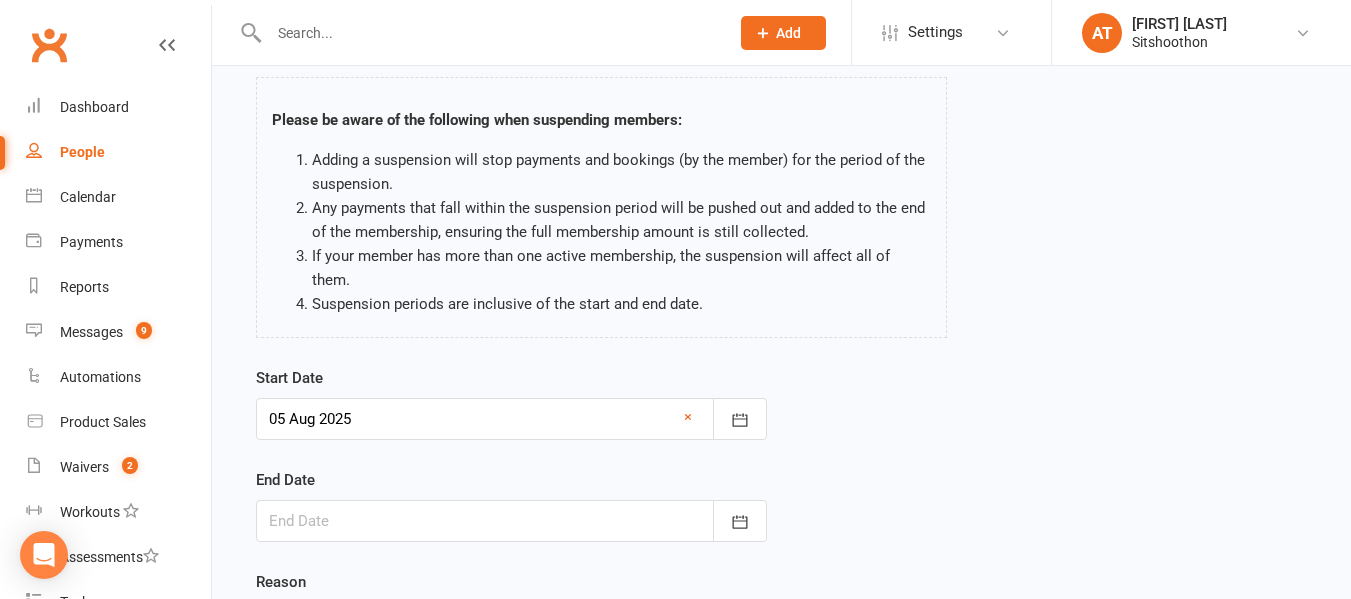scroll, scrollTop: 222, scrollLeft: 0, axis: vertical 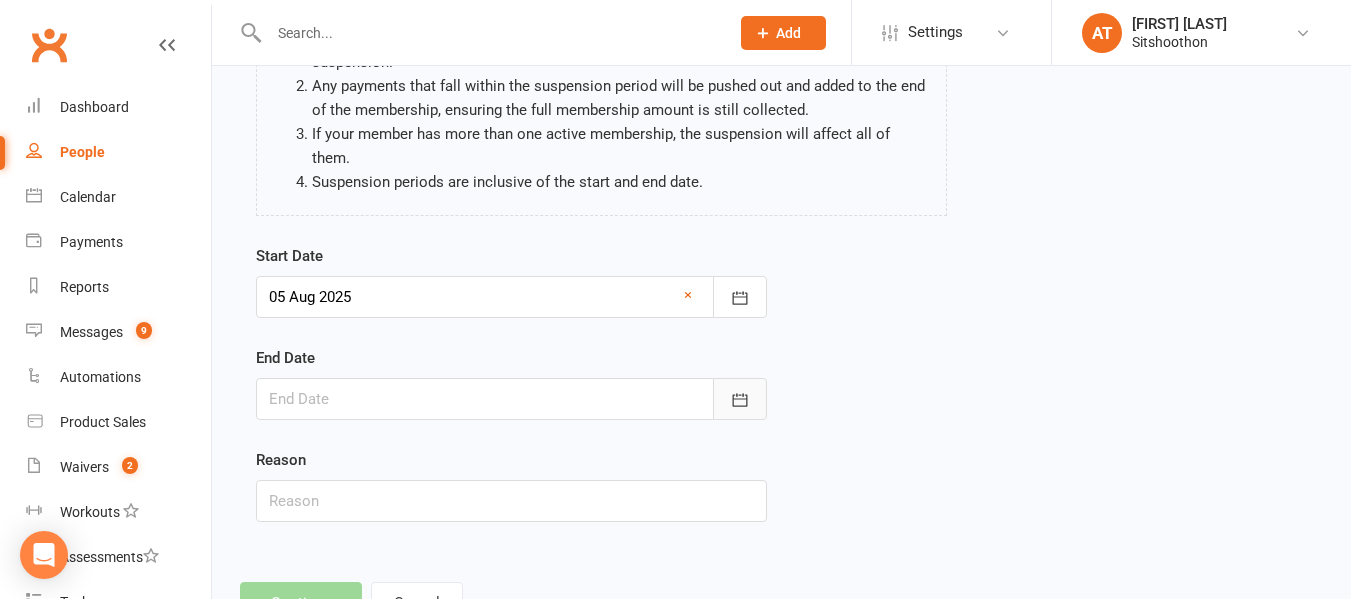 click at bounding box center [740, 399] 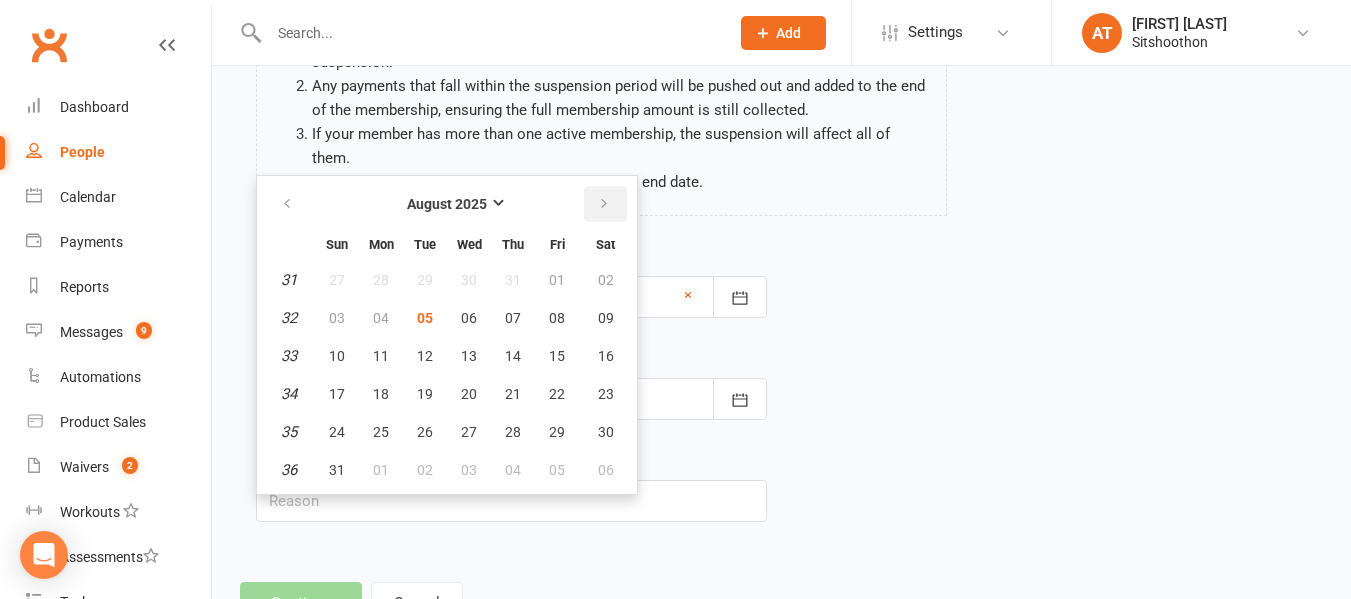 click at bounding box center [605, 204] 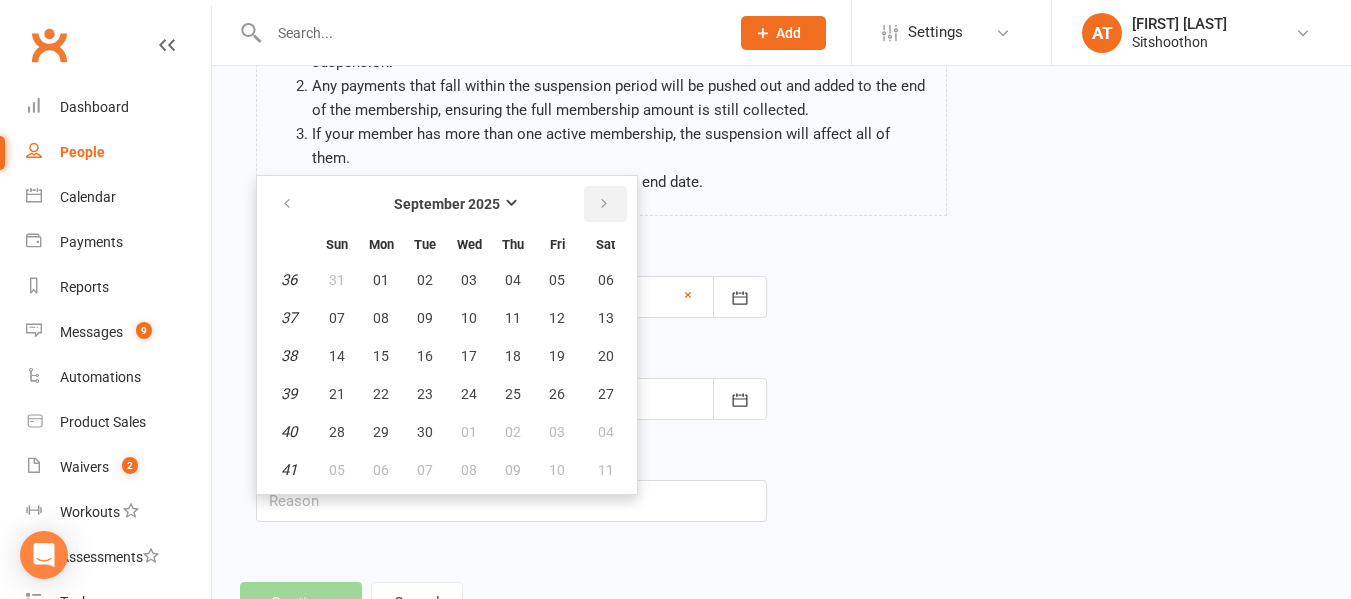 click at bounding box center (605, 204) 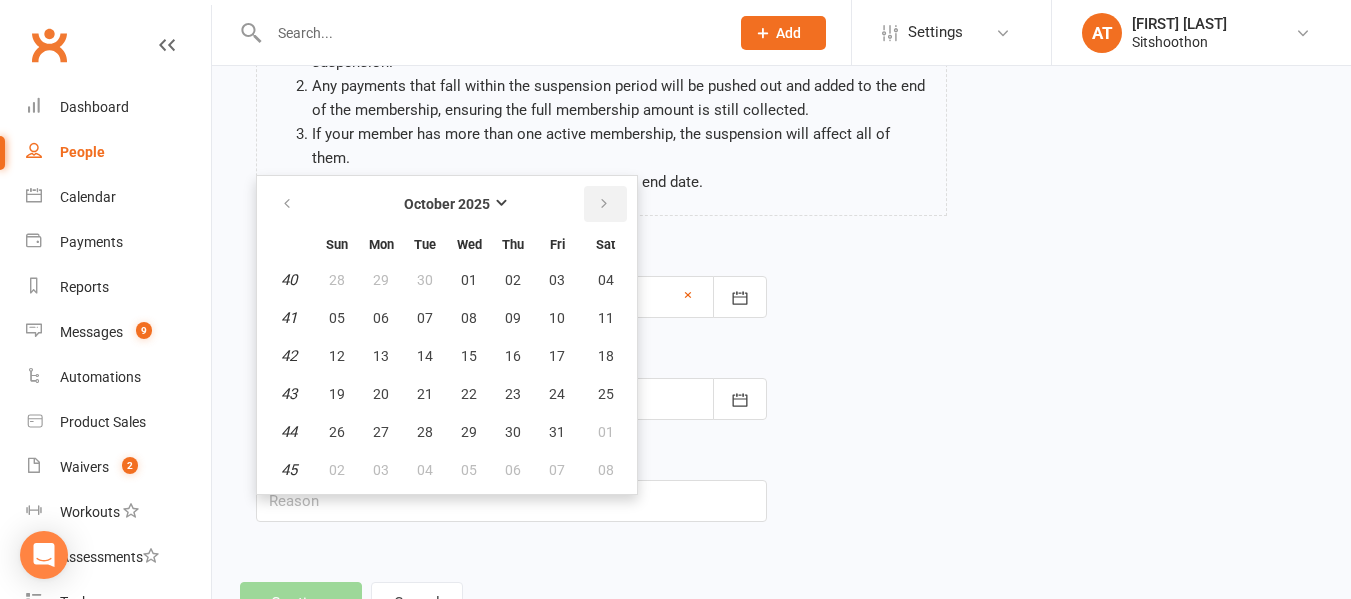 click at bounding box center (605, 204) 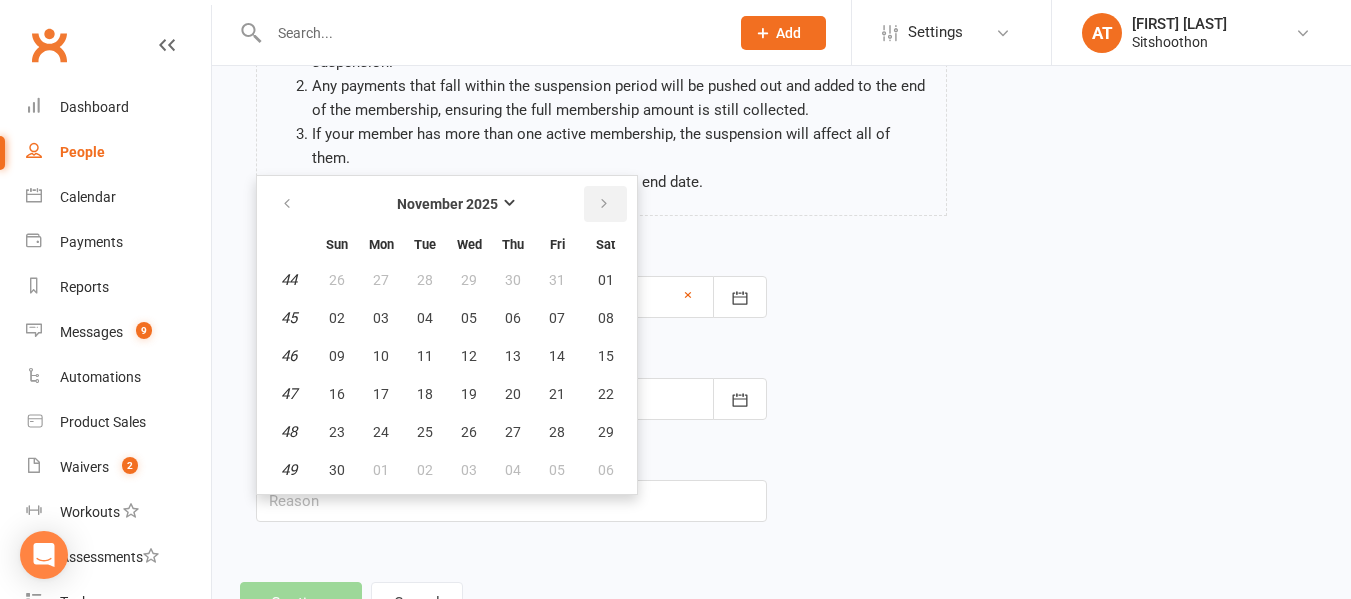 click at bounding box center [605, 204] 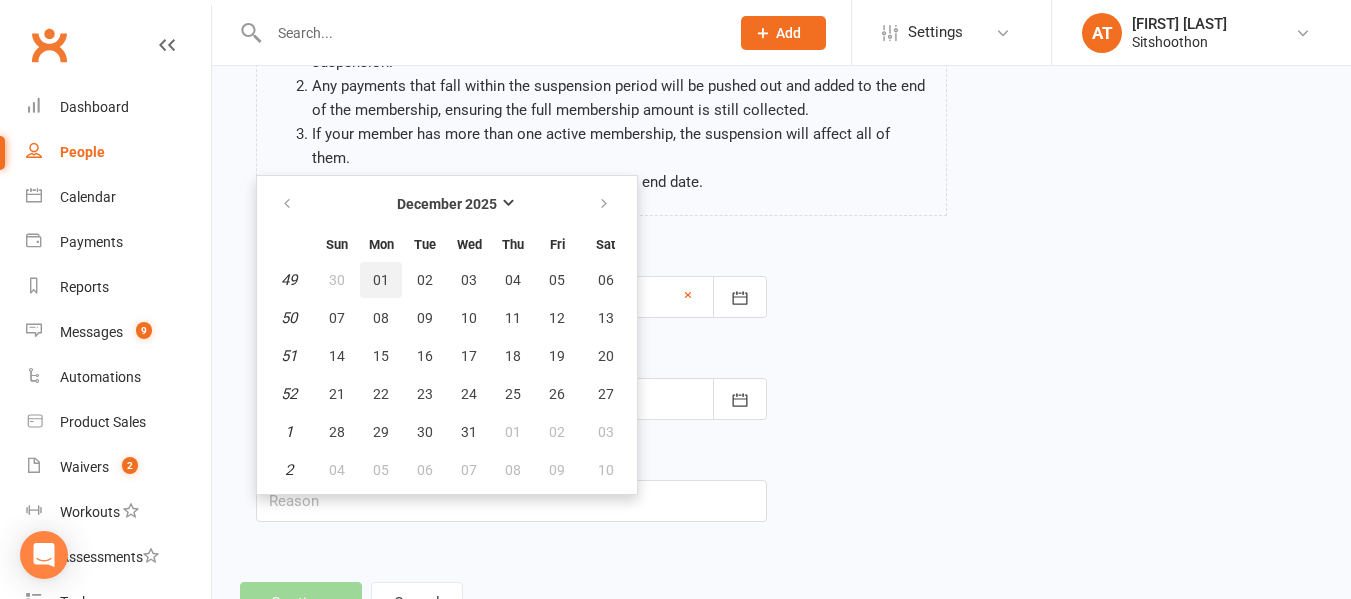 click on "01" at bounding box center (381, 280) 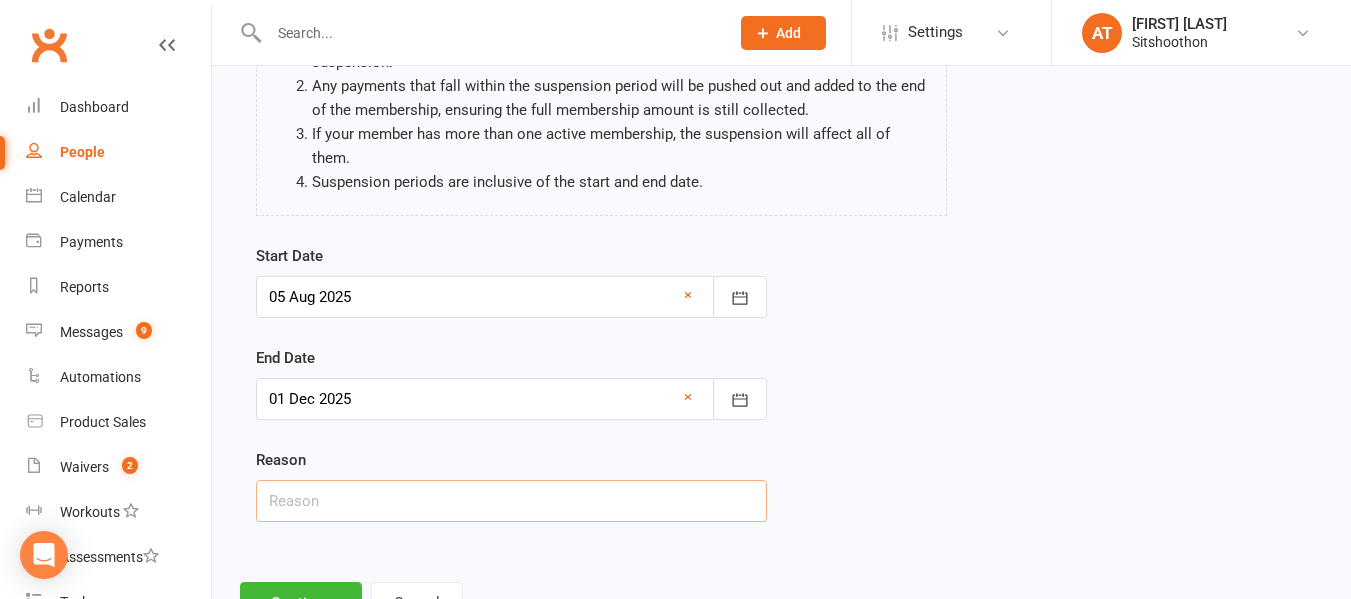 click at bounding box center [511, 501] 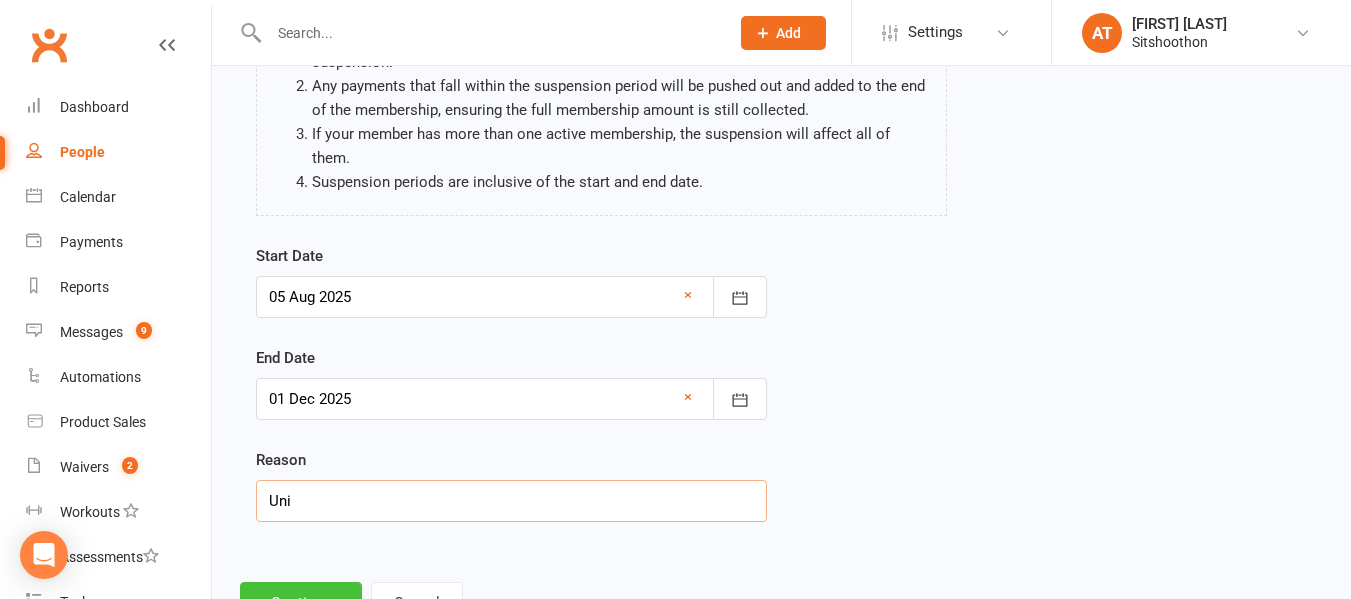 type on "Uni" 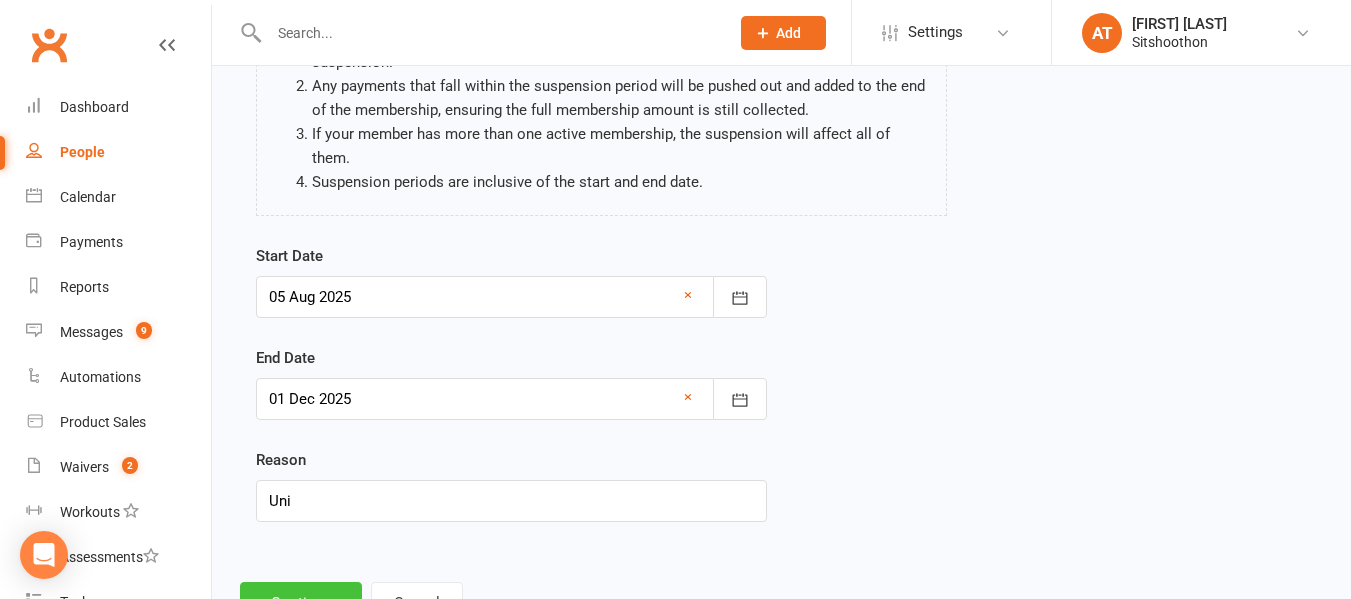 click on "Continue" at bounding box center [301, 603] 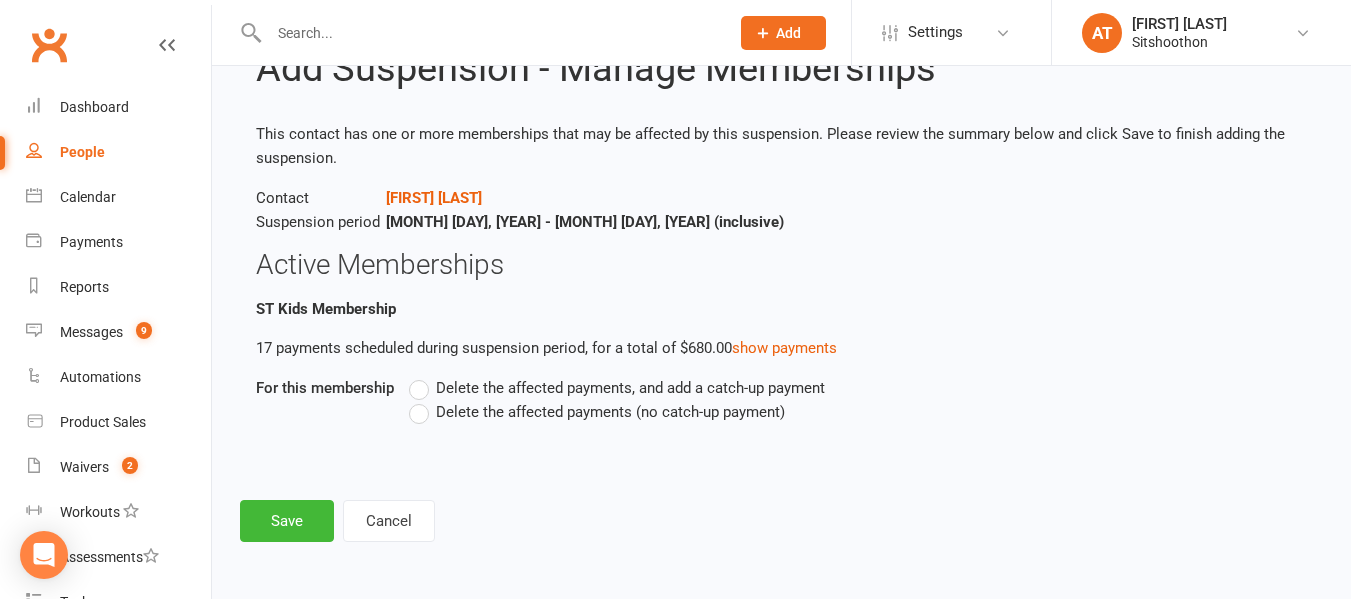 scroll, scrollTop: 0, scrollLeft: 0, axis: both 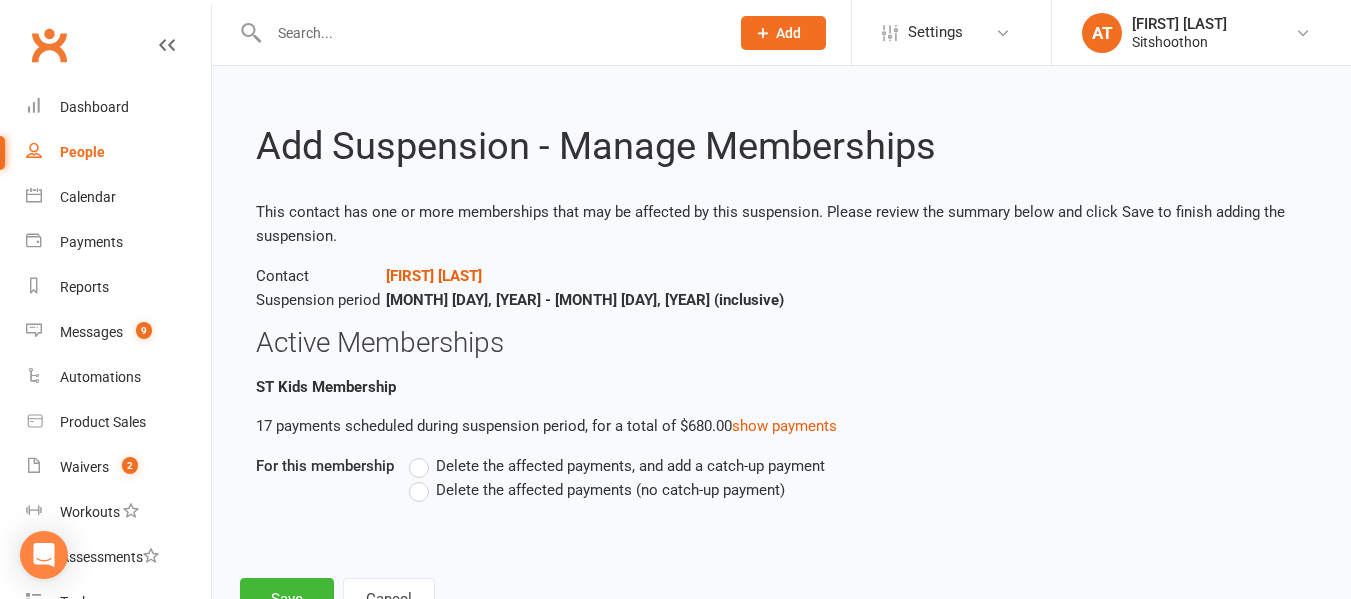 click on "Delete the affected payments (no catch-up payment)" at bounding box center [597, 490] 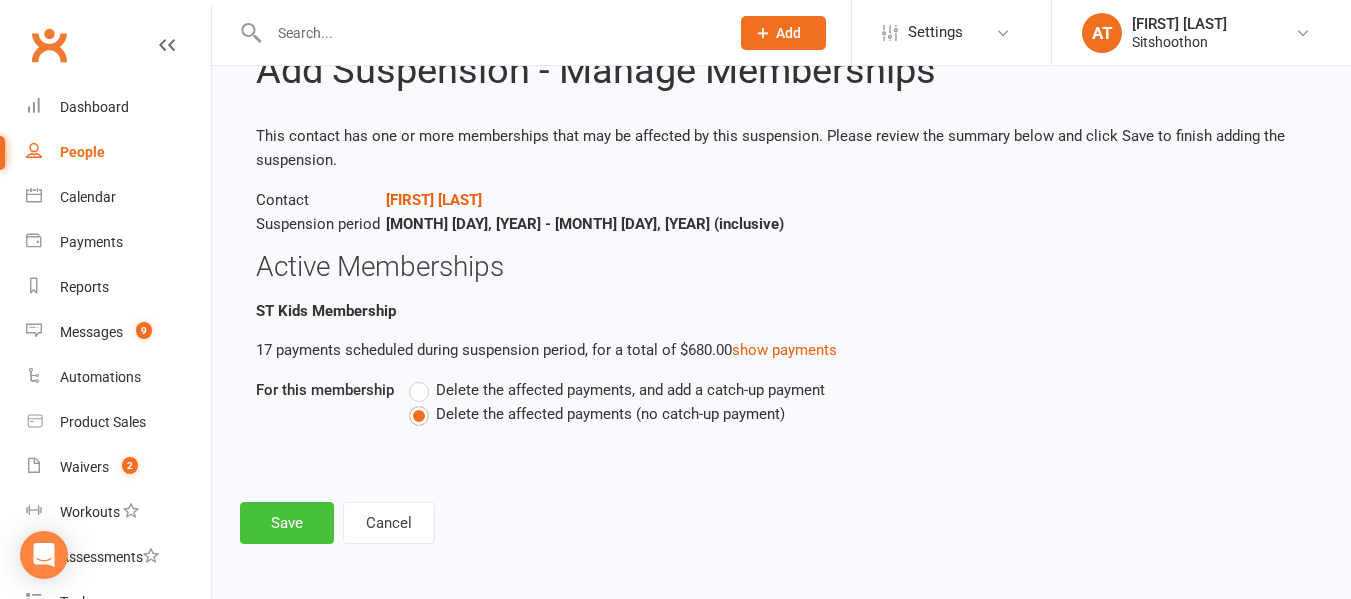 scroll, scrollTop: 77, scrollLeft: 0, axis: vertical 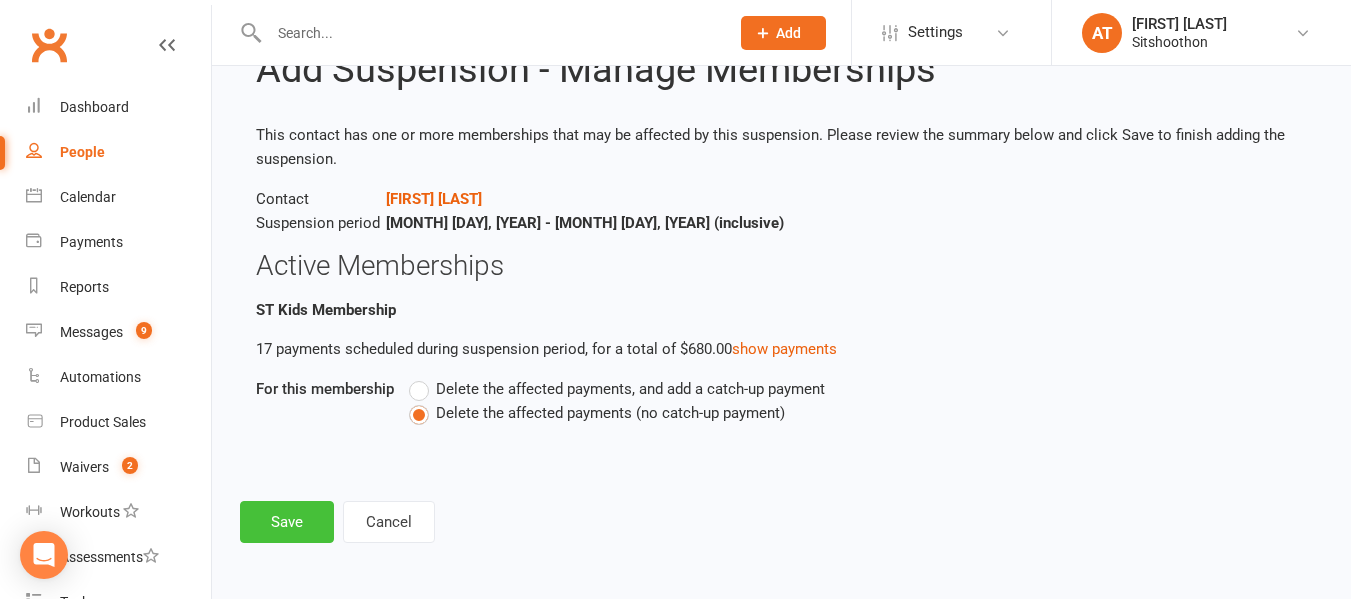 click on "Save" at bounding box center (287, 522) 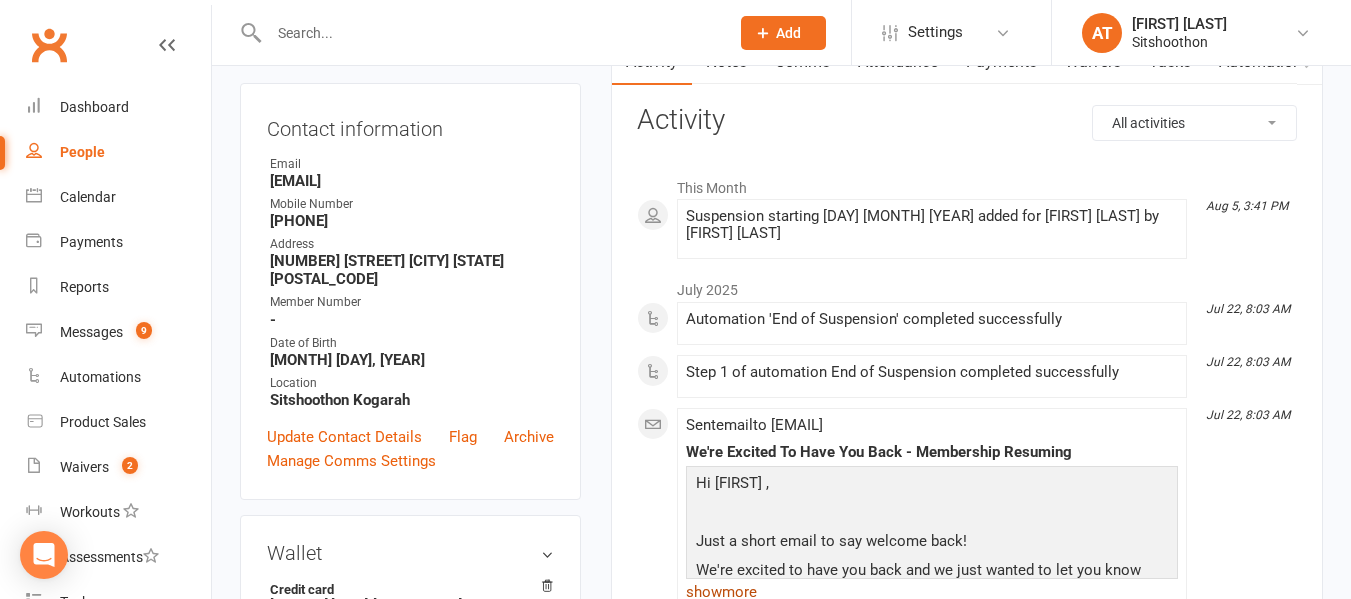 scroll, scrollTop: 232, scrollLeft: 0, axis: vertical 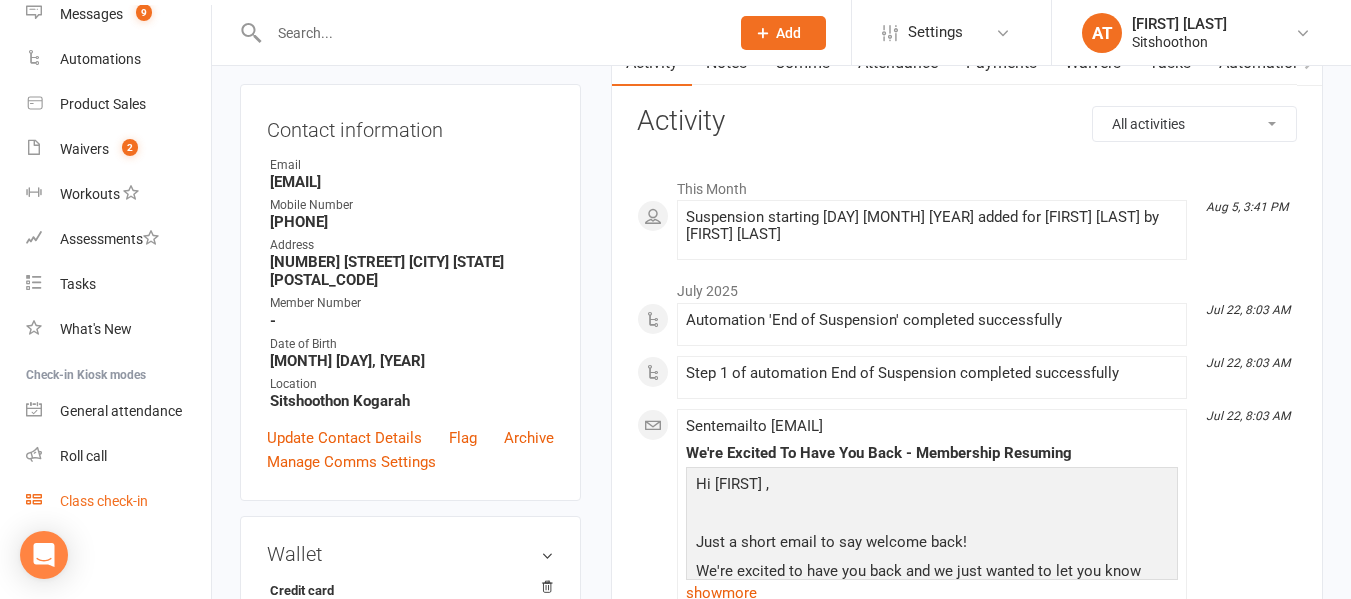 click on "Class check-in" at bounding box center [118, 501] 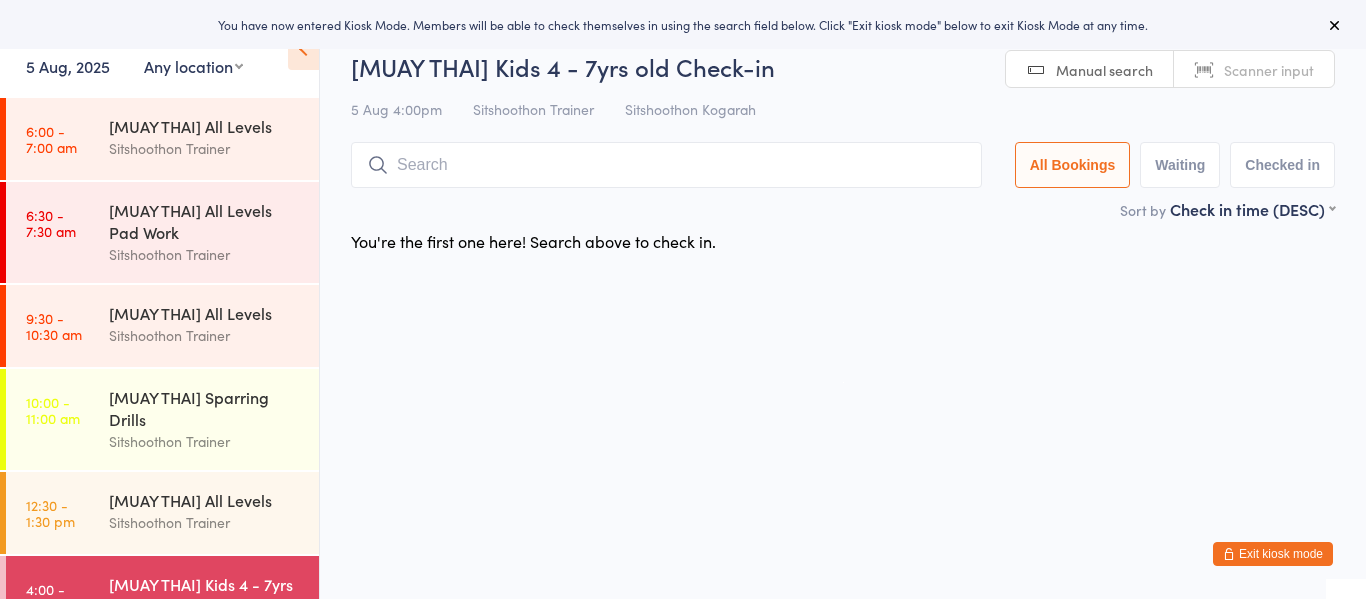 scroll, scrollTop: 0, scrollLeft: 0, axis: both 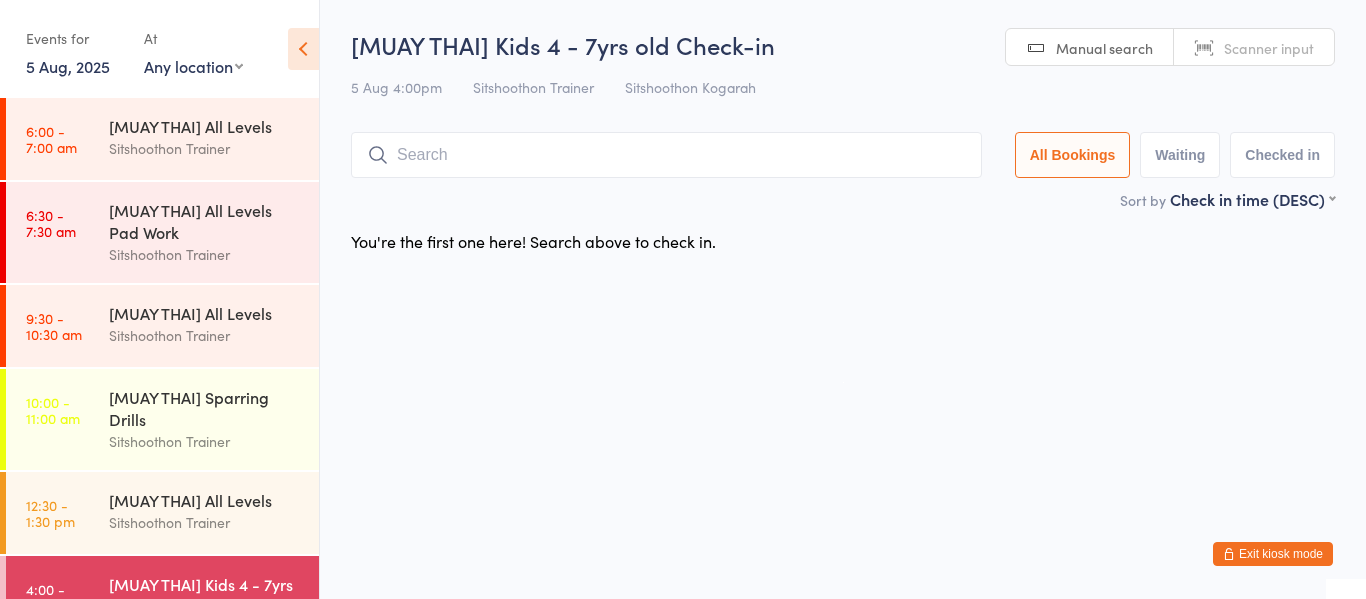 click on "Exit kiosk mode" at bounding box center (1273, 554) 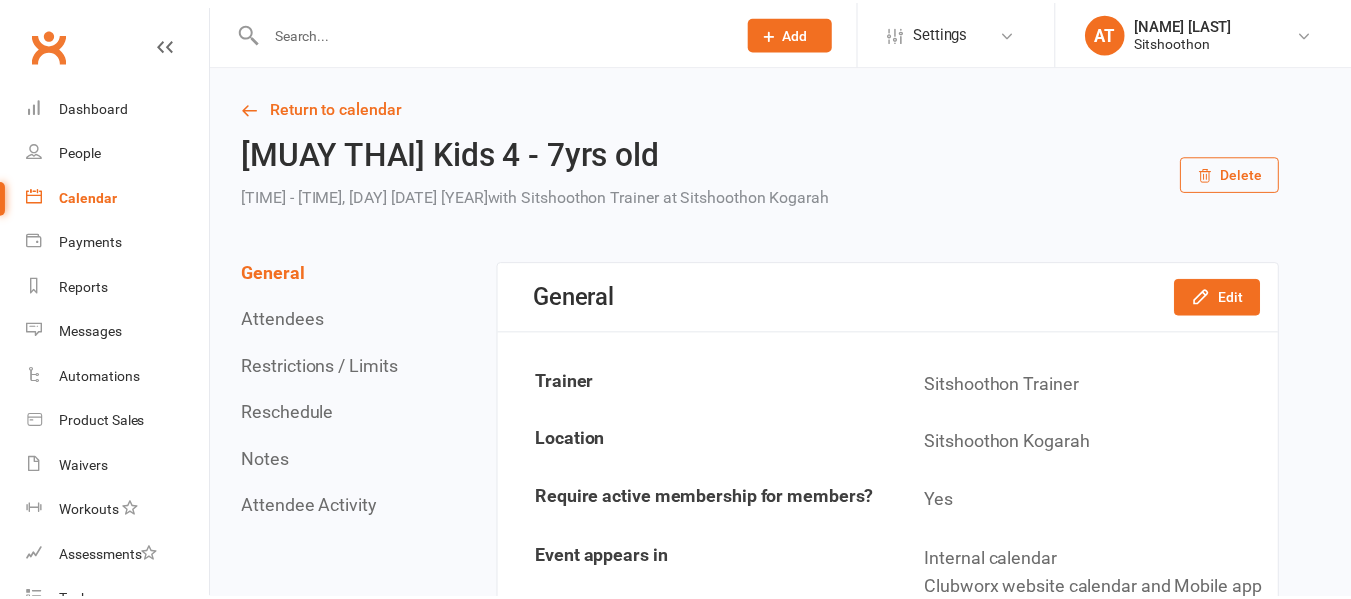 scroll, scrollTop: 0, scrollLeft: 0, axis: both 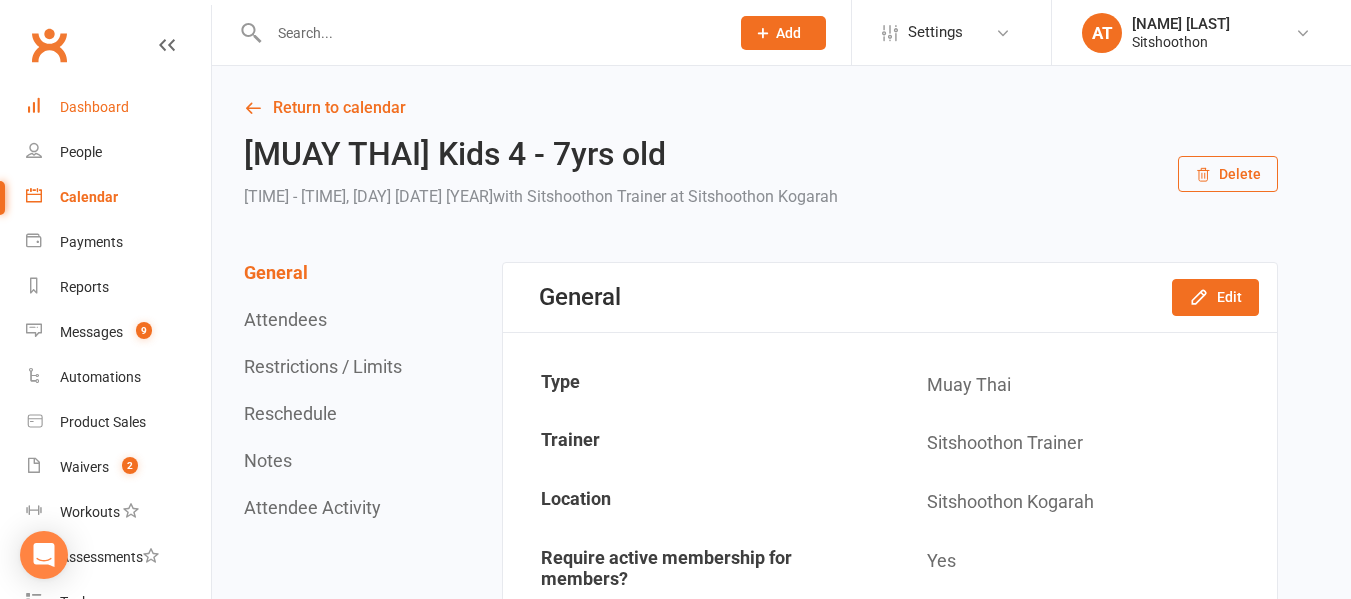 click on "Dashboard" at bounding box center (94, 107) 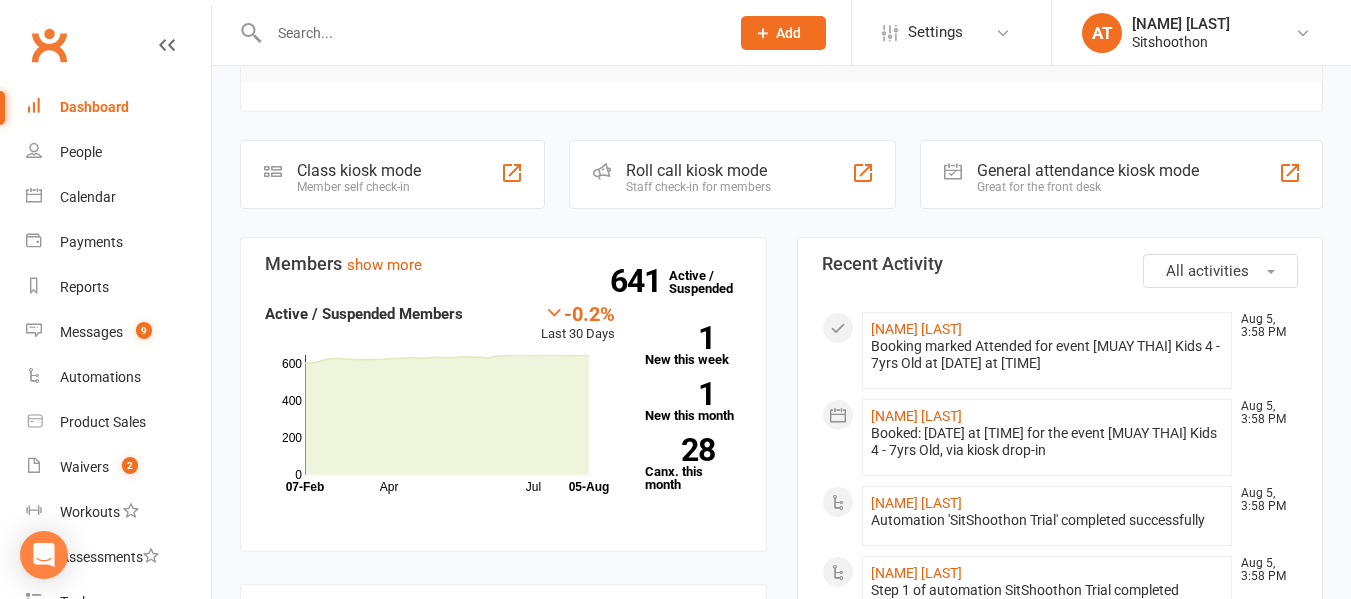 scroll, scrollTop: 560, scrollLeft: 0, axis: vertical 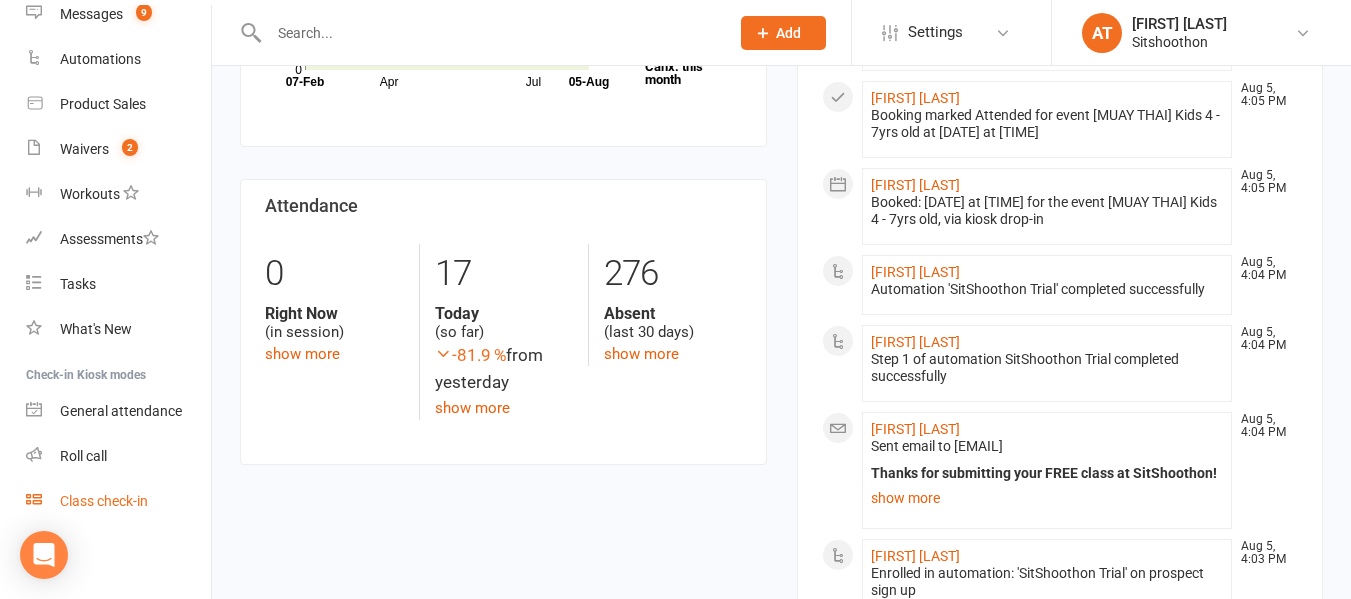 click on "Class check-in" at bounding box center (104, 501) 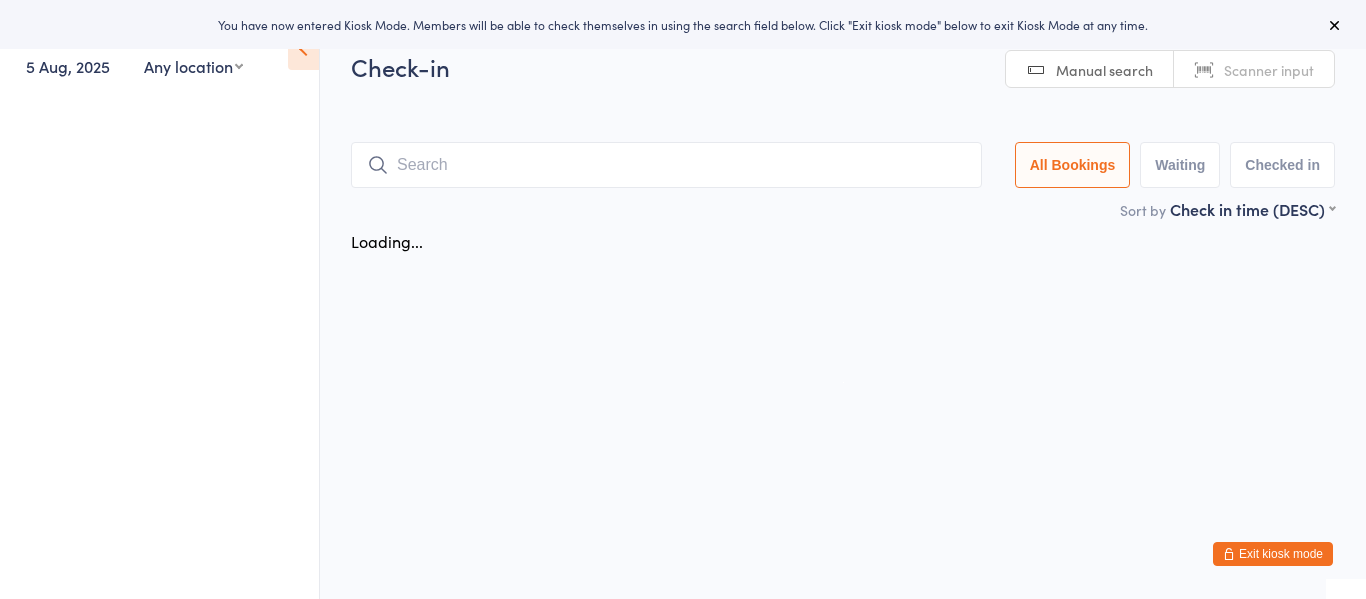 scroll, scrollTop: 0, scrollLeft: 0, axis: both 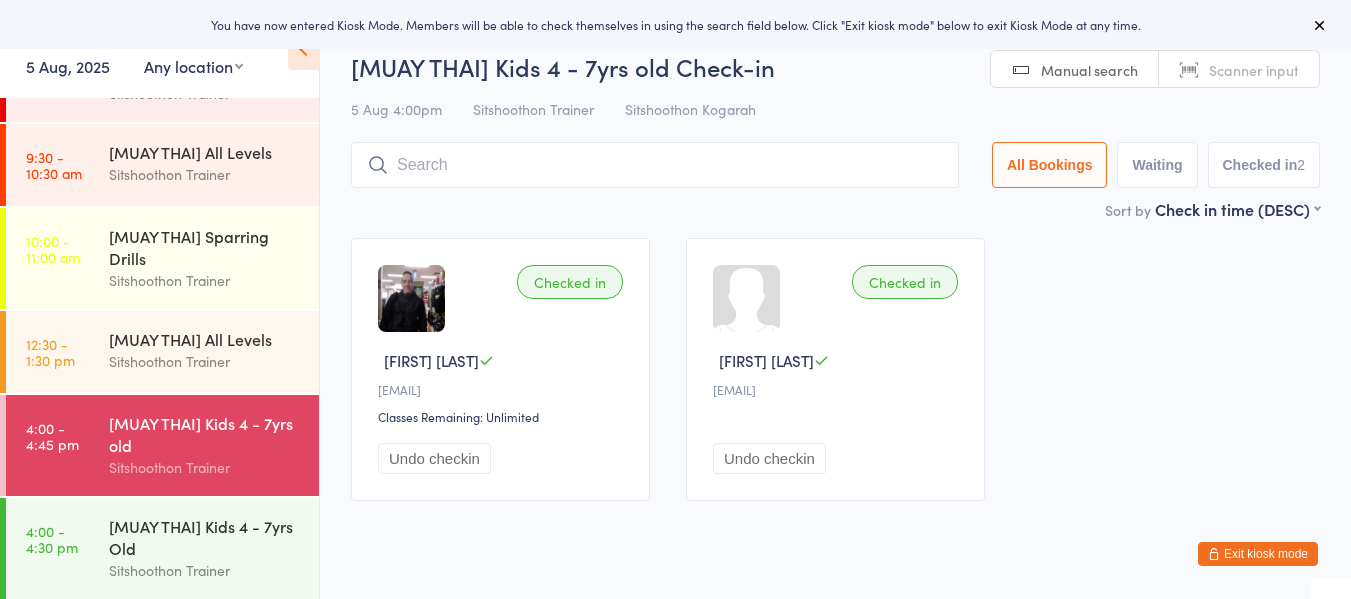 click at bounding box center (655, 165) 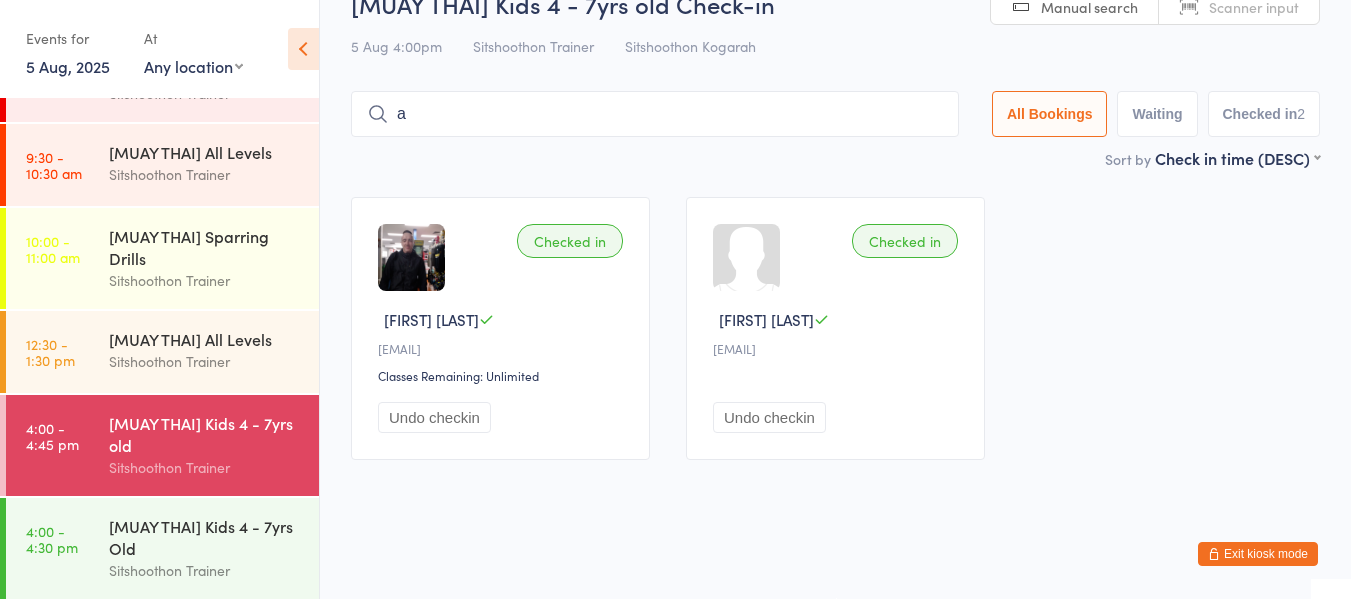 scroll, scrollTop: 19, scrollLeft: 0, axis: vertical 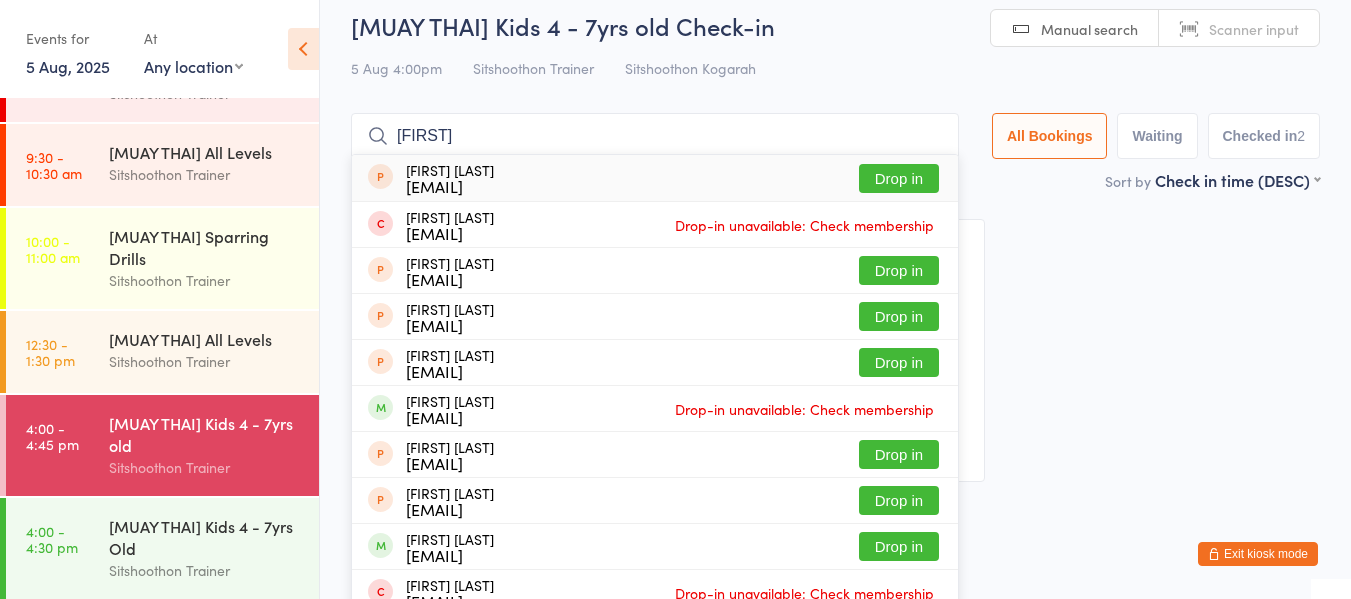 type on "alaihn" 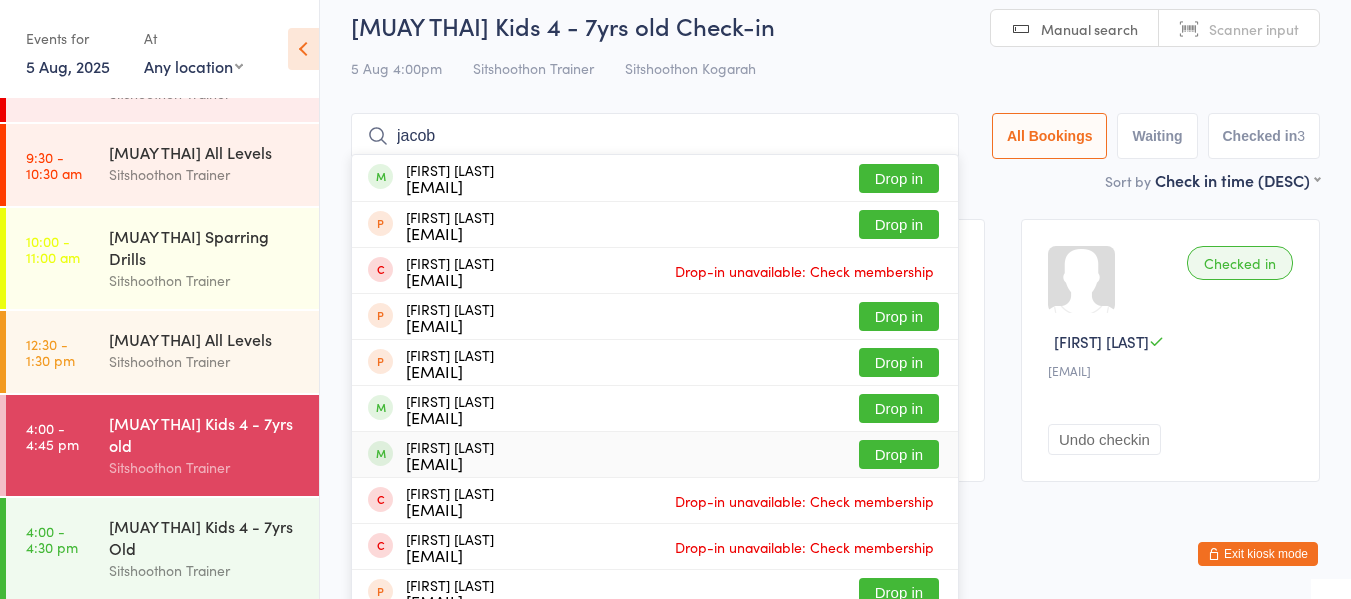 type on "jacob" 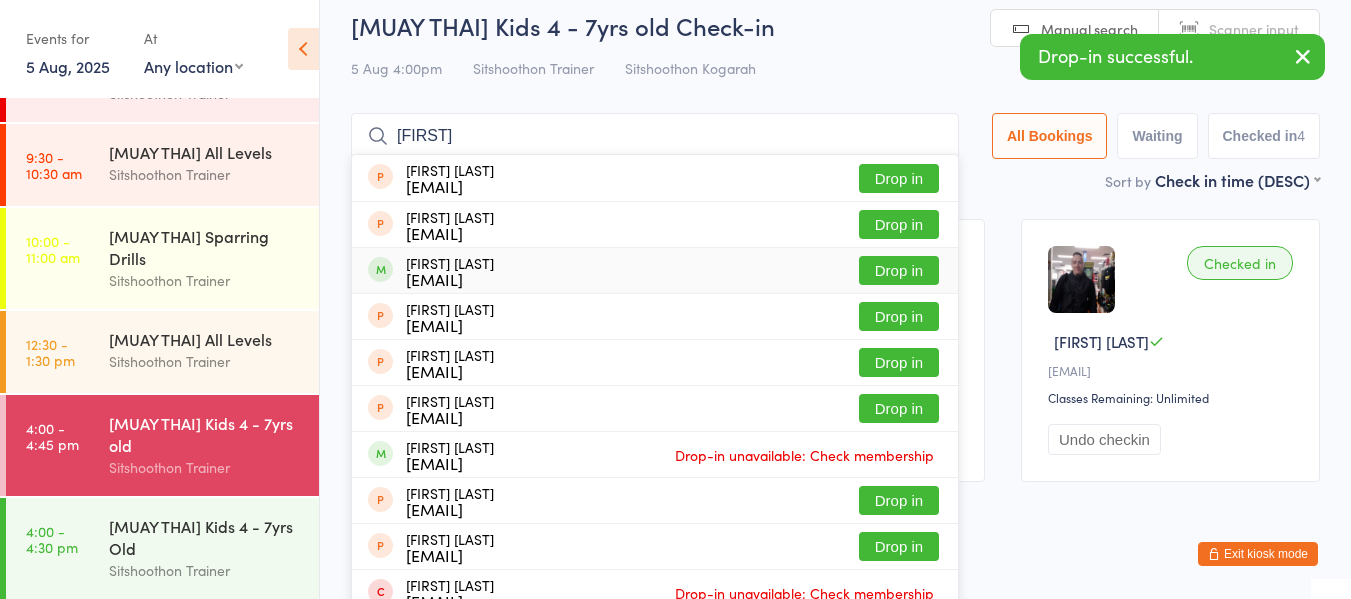 type on "lucy" 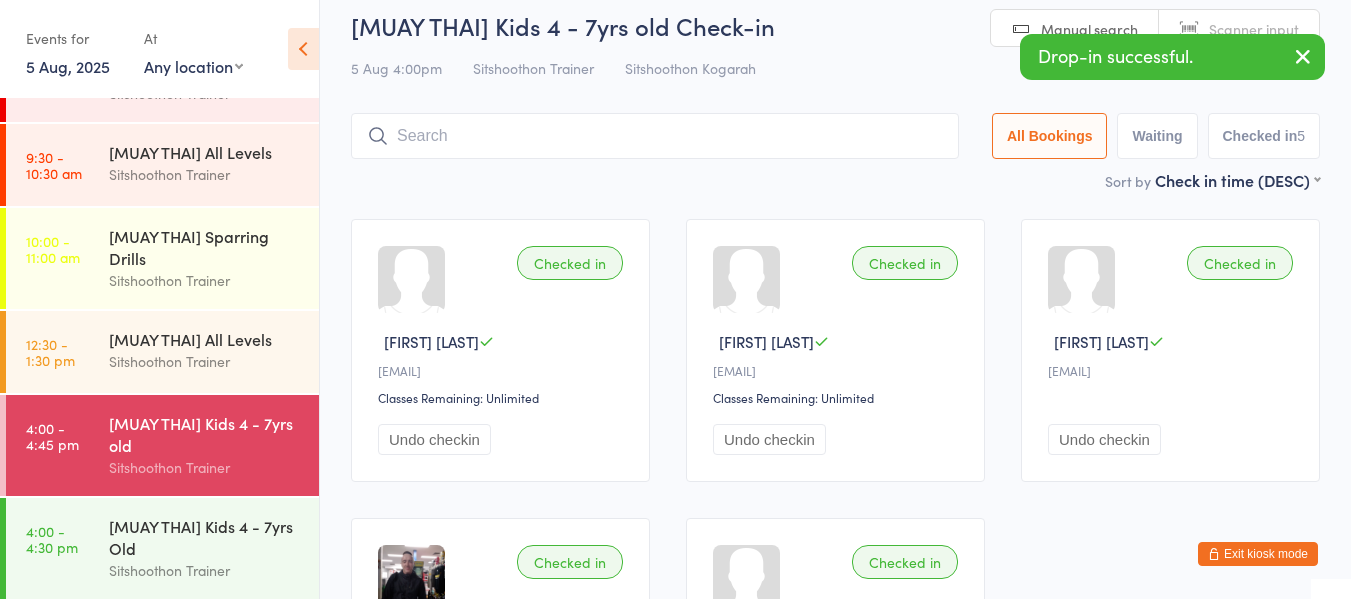 click on "Exit kiosk mode" at bounding box center (1258, 554) 